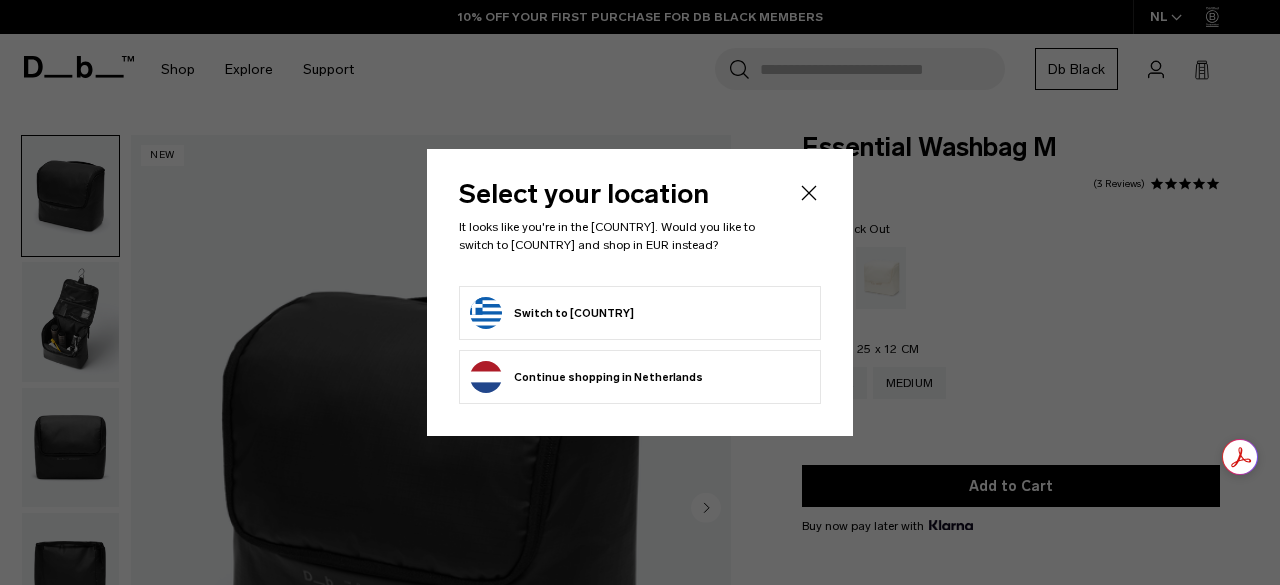 scroll, scrollTop: 0, scrollLeft: 0, axis: both 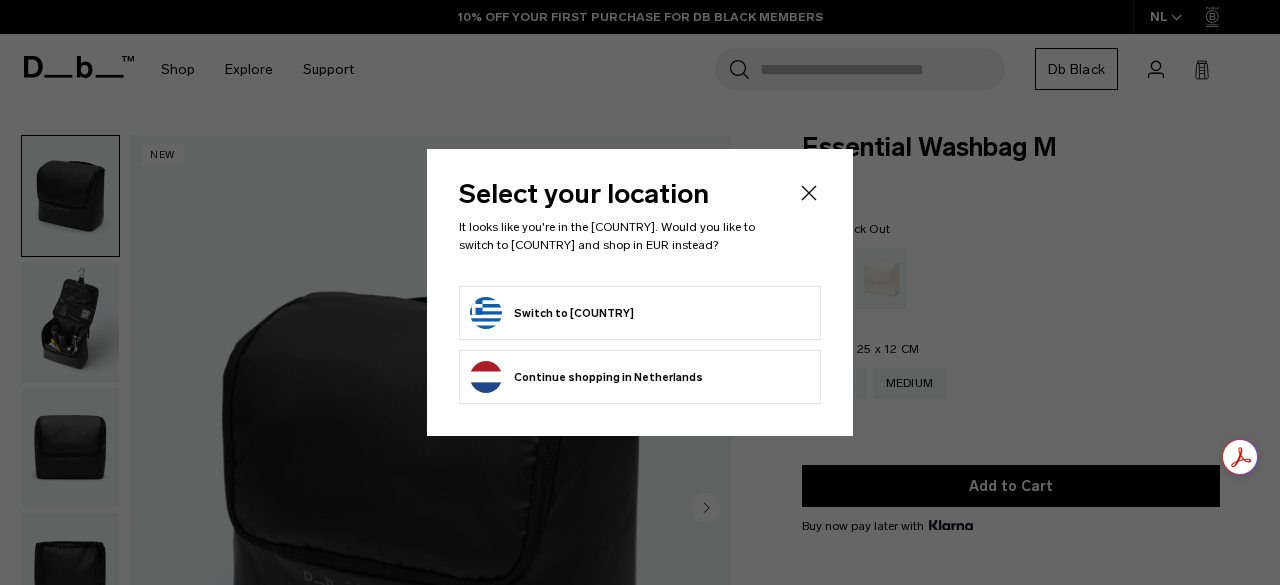 click on "Continue browsing [COUNTRY] store
Continue shopping in [COUNTRY]" 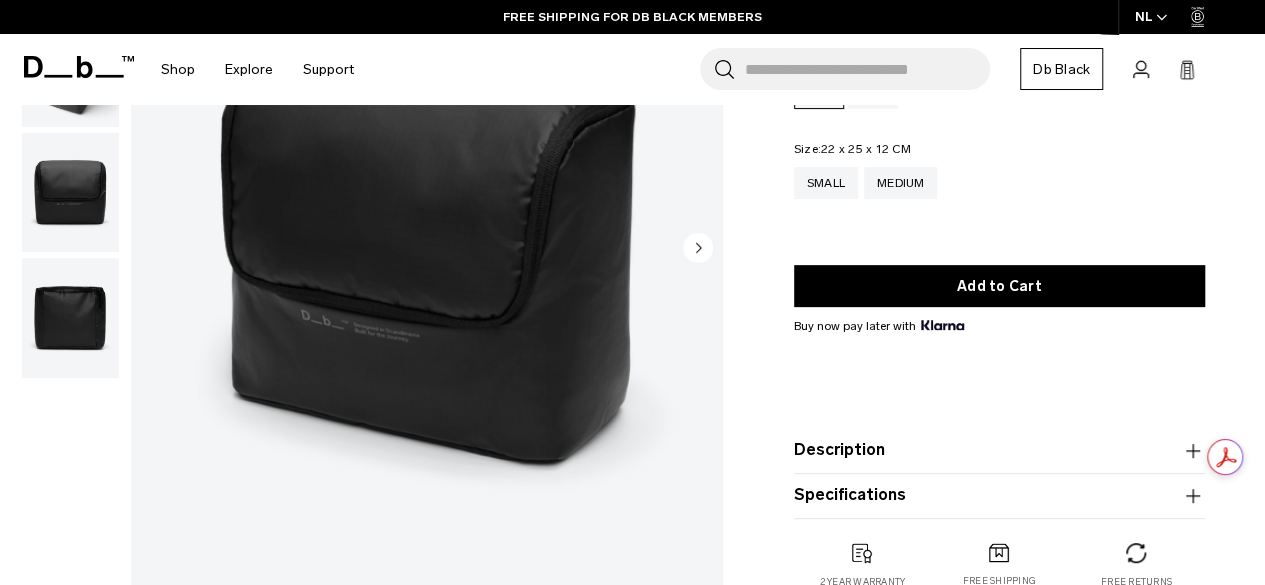 scroll, scrollTop: 0, scrollLeft: 0, axis: both 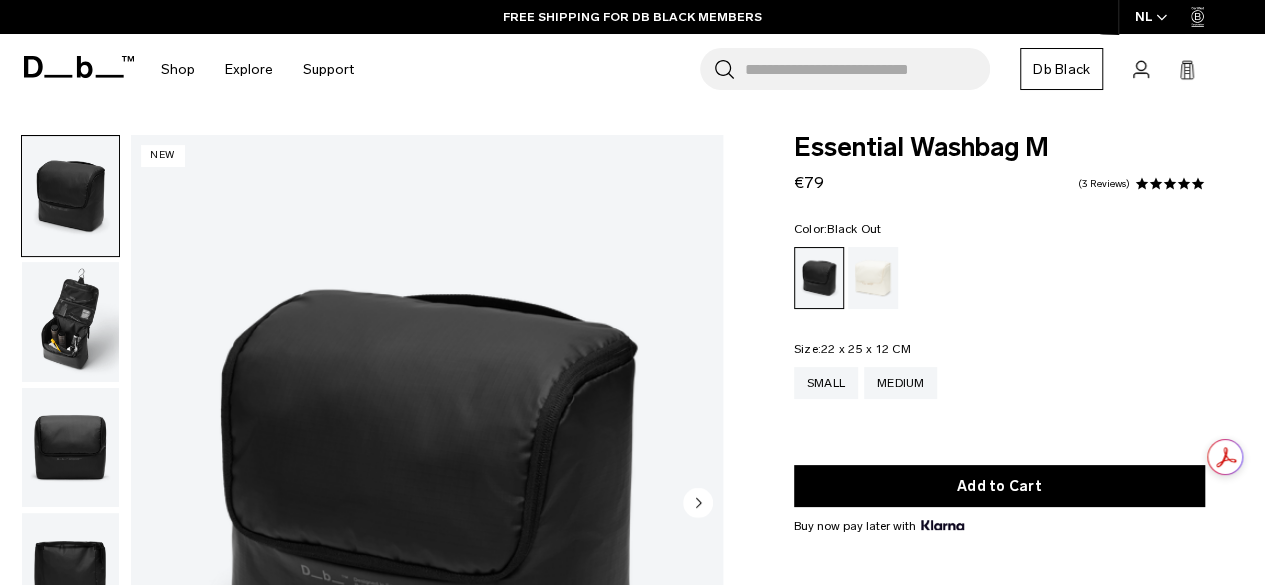 click at bounding box center (70, 322) 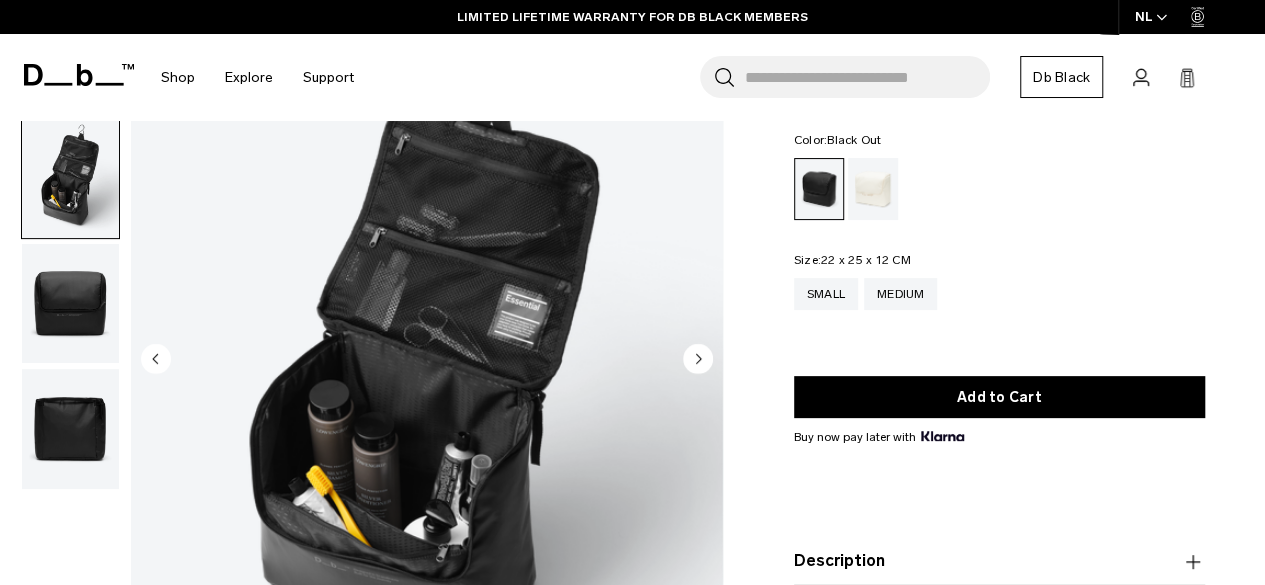 scroll, scrollTop: 0, scrollLeft: 0, axis: both 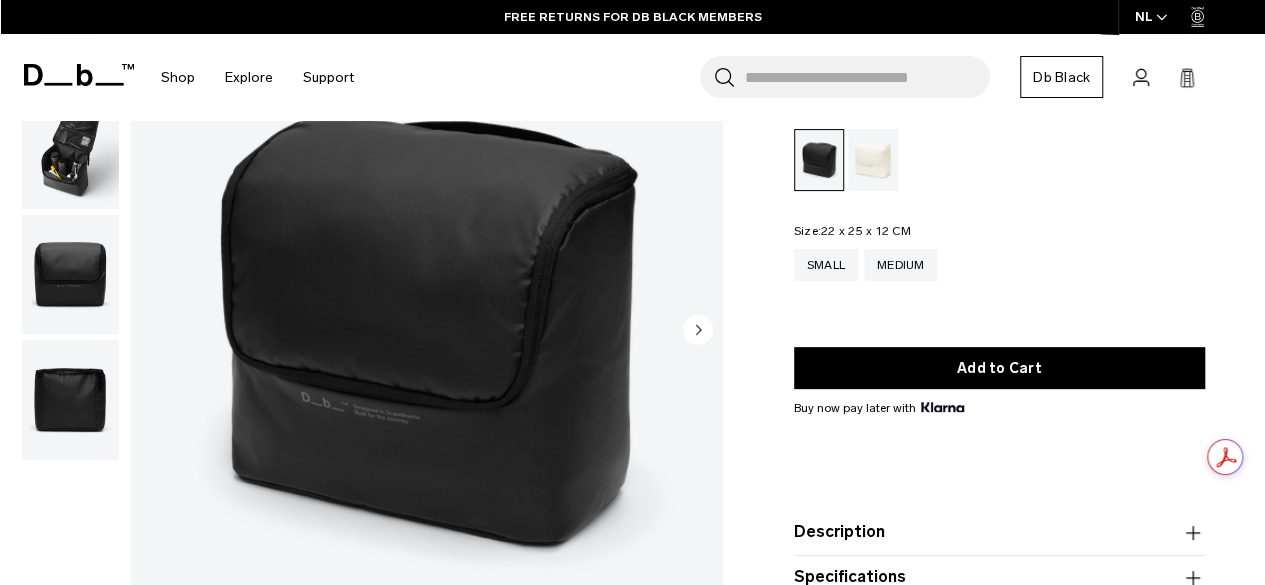 click 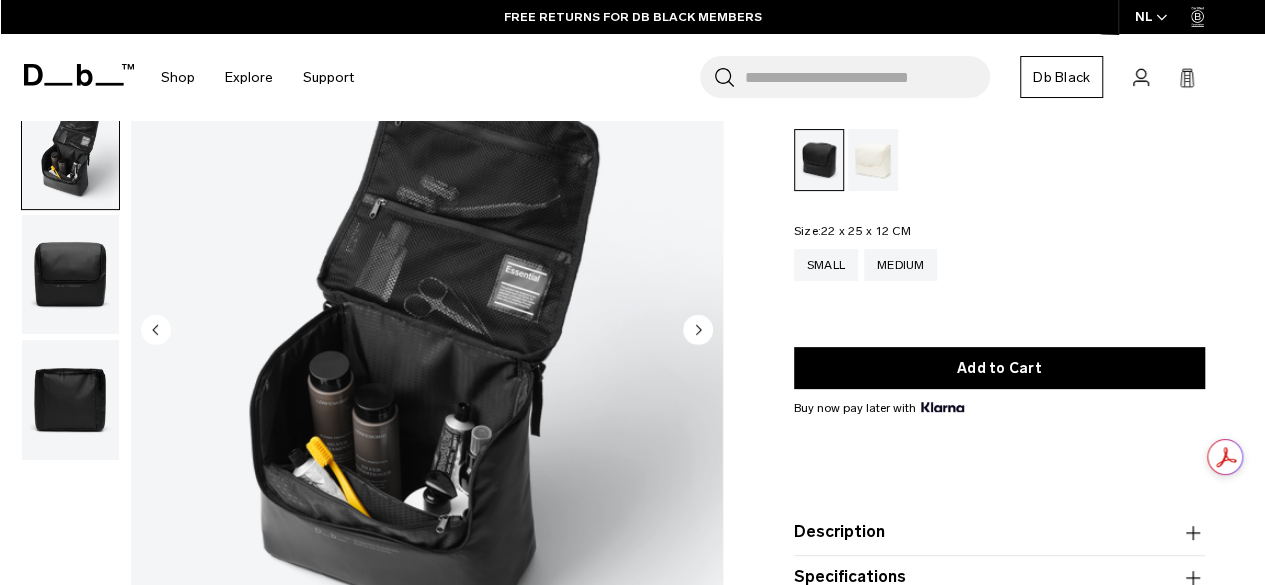 click 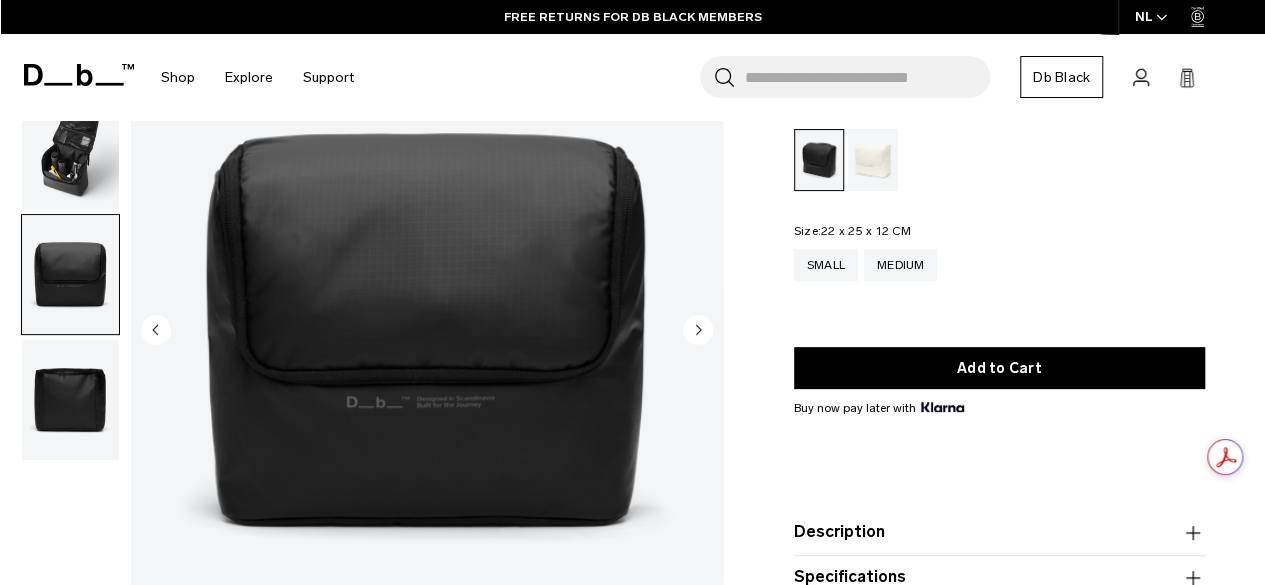 click 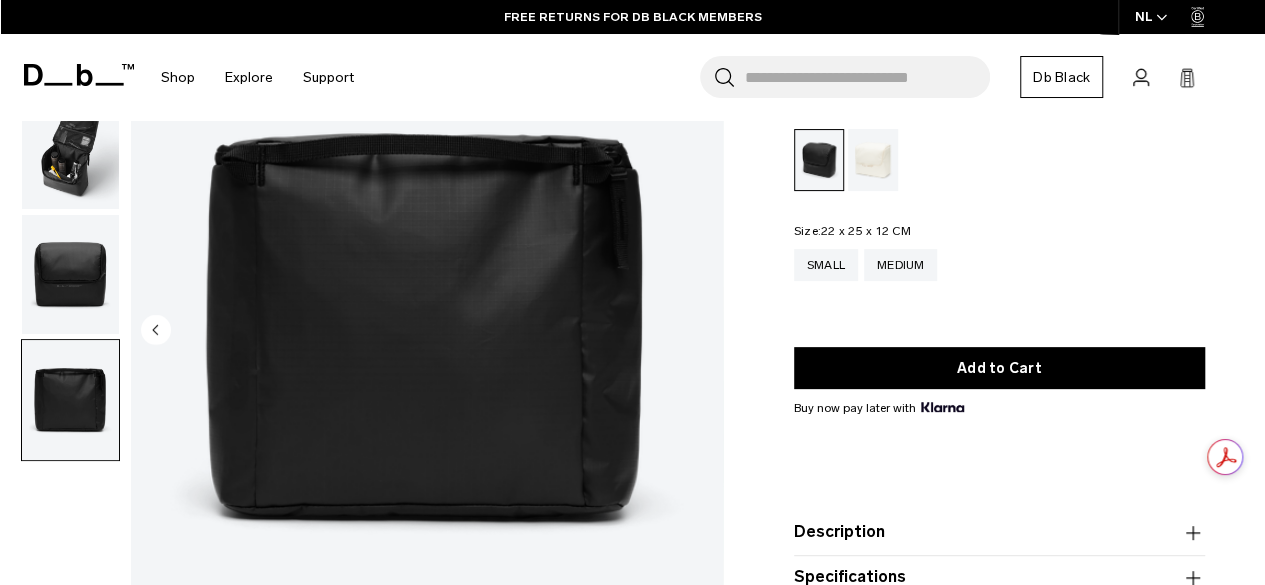 click at bounding box center [427, 331] 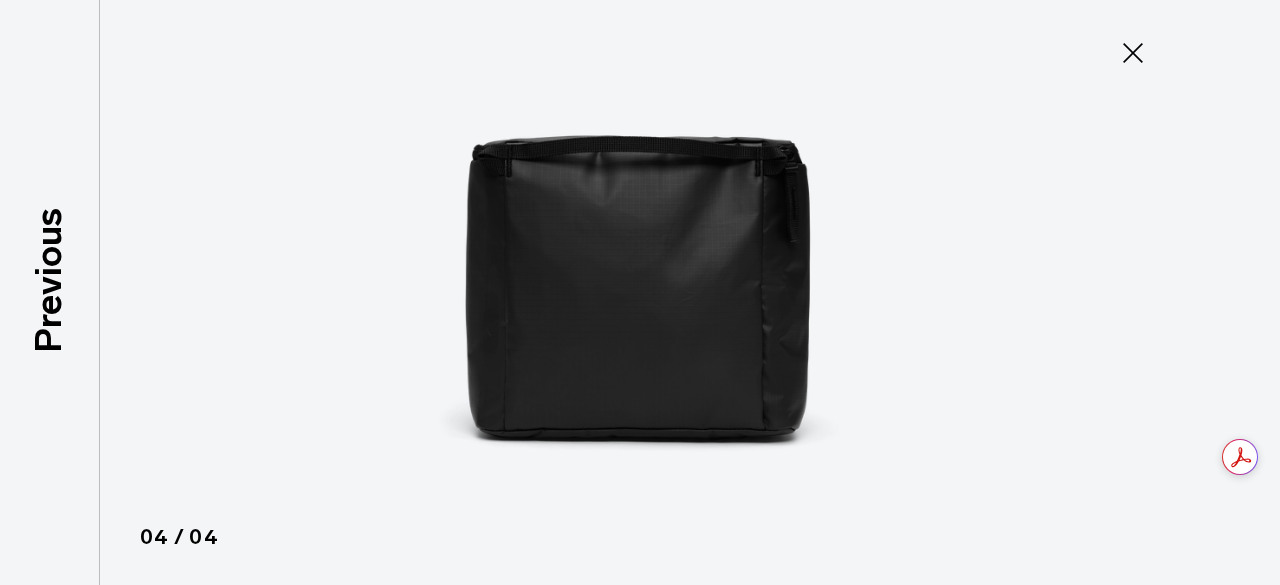 click 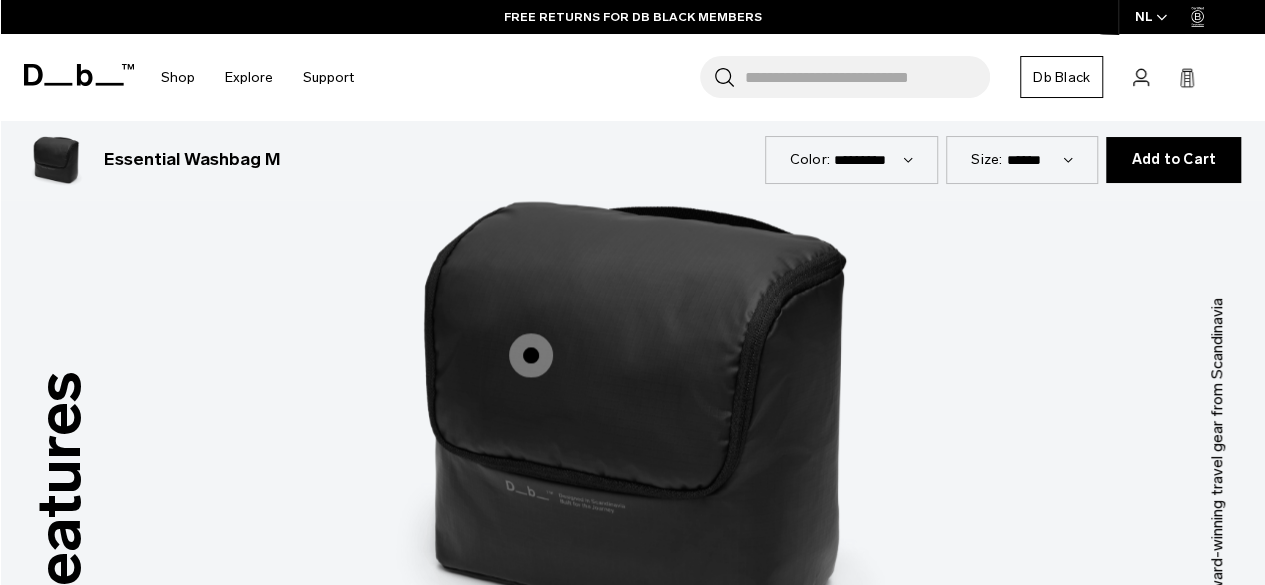 scroll, scrollTop: 1556, scrollLeft: 0, axis: vertical 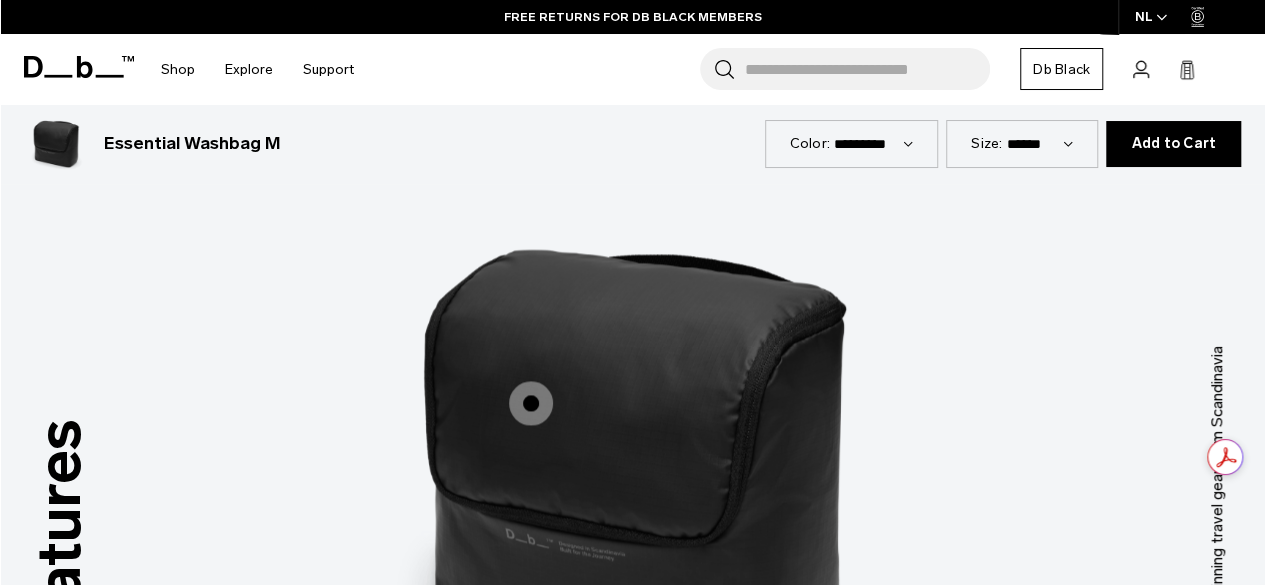 click at bounding box center [531, 403] 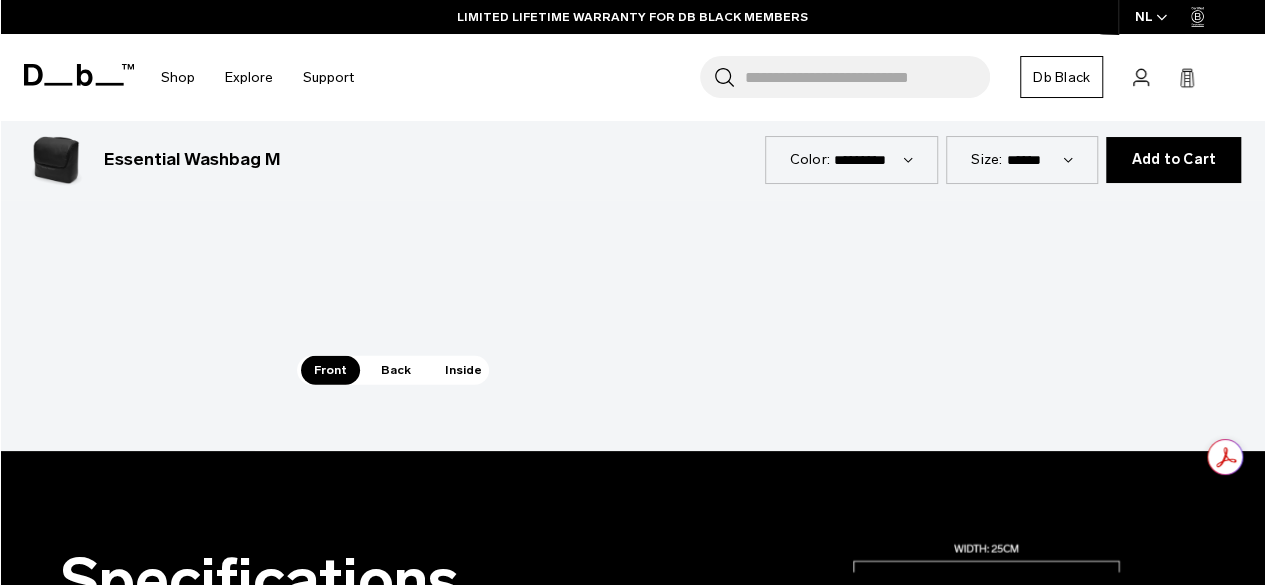 scroll, scrollTop: 2076, scrollLeft: 0, axis: vertical 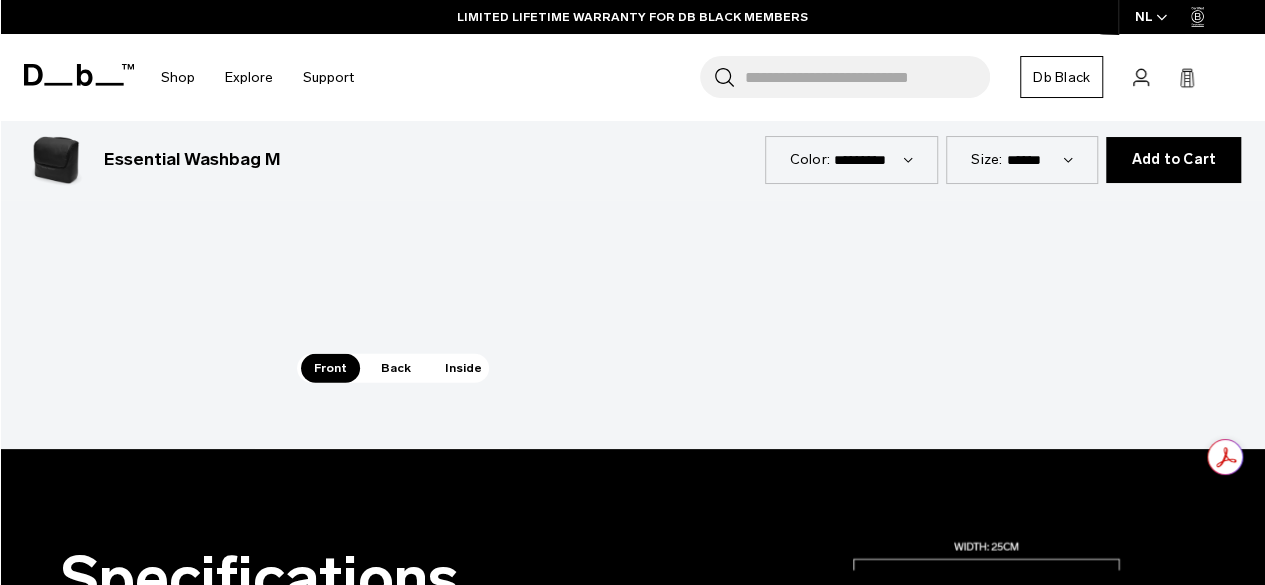 click on "Inside" at bounding box center [463, 368] 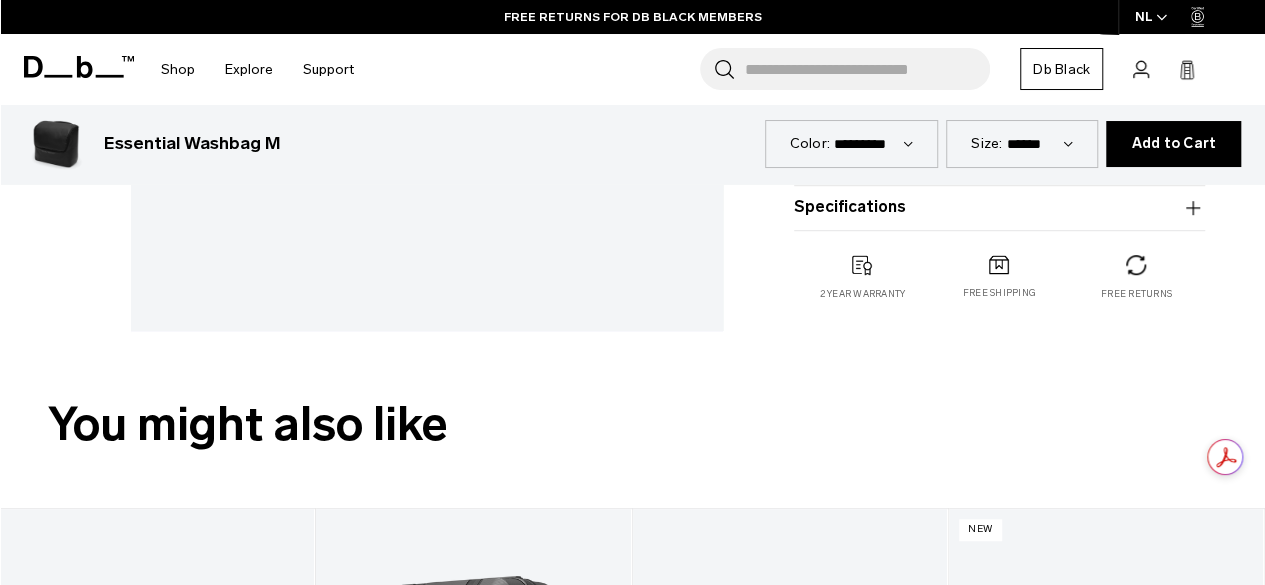 scroll, scrollTop: 0, scrollLeft: 0, axis: both 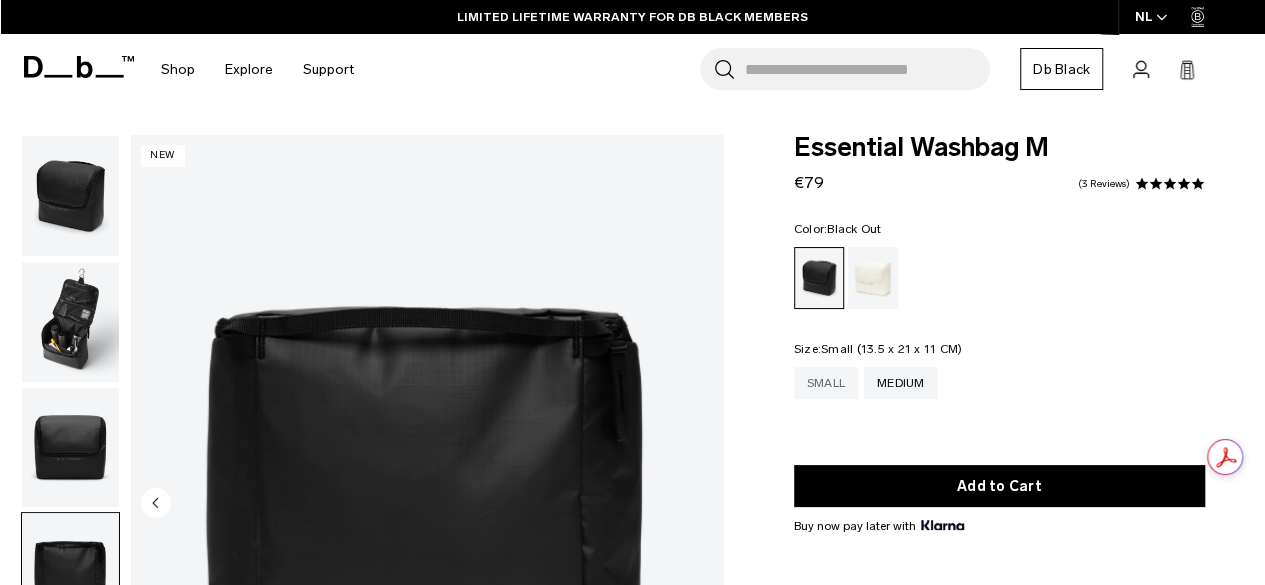 click on "Small" at bounding box center [826, 383] 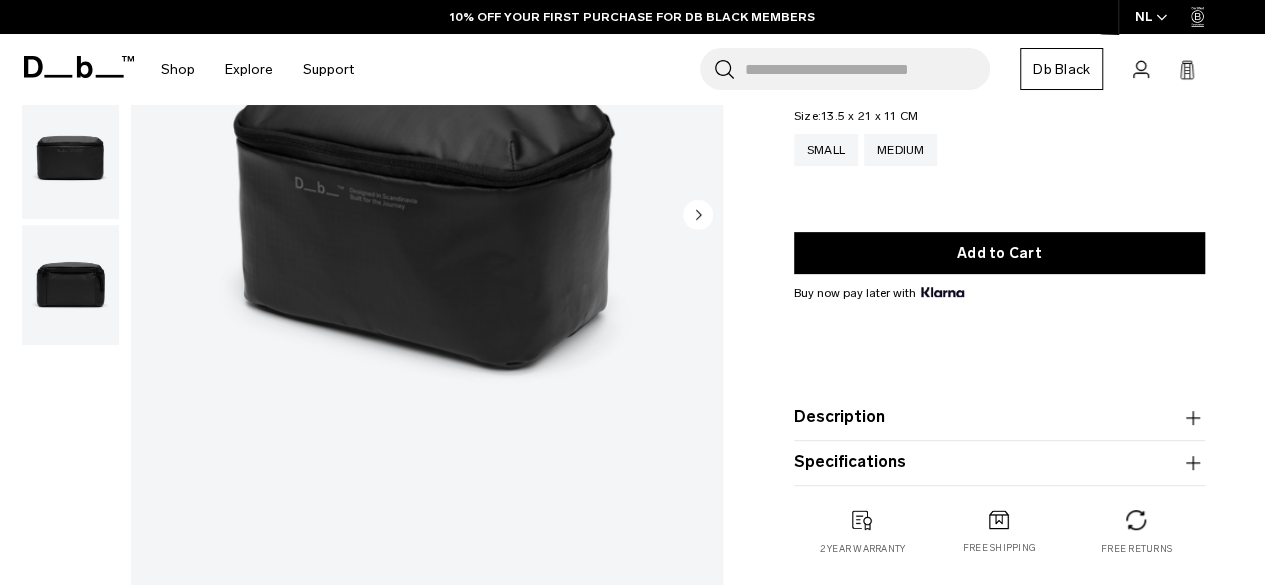 scroll, scrollTop: 172, scrollLeft: 0, axis: vertical 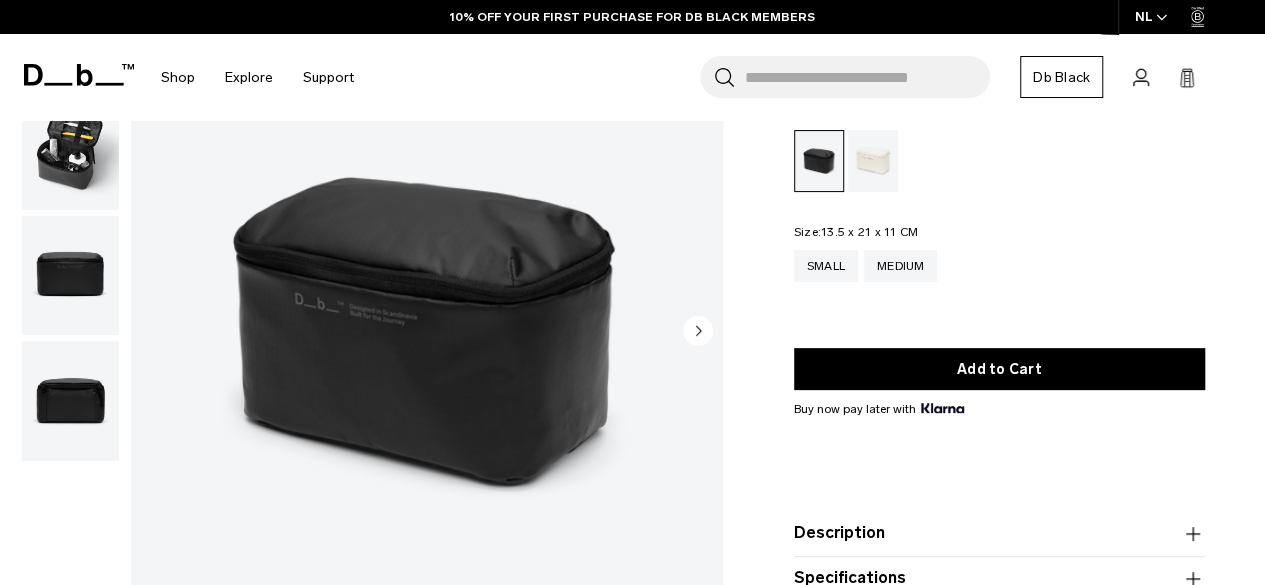 click at bounding box center [70, 276] 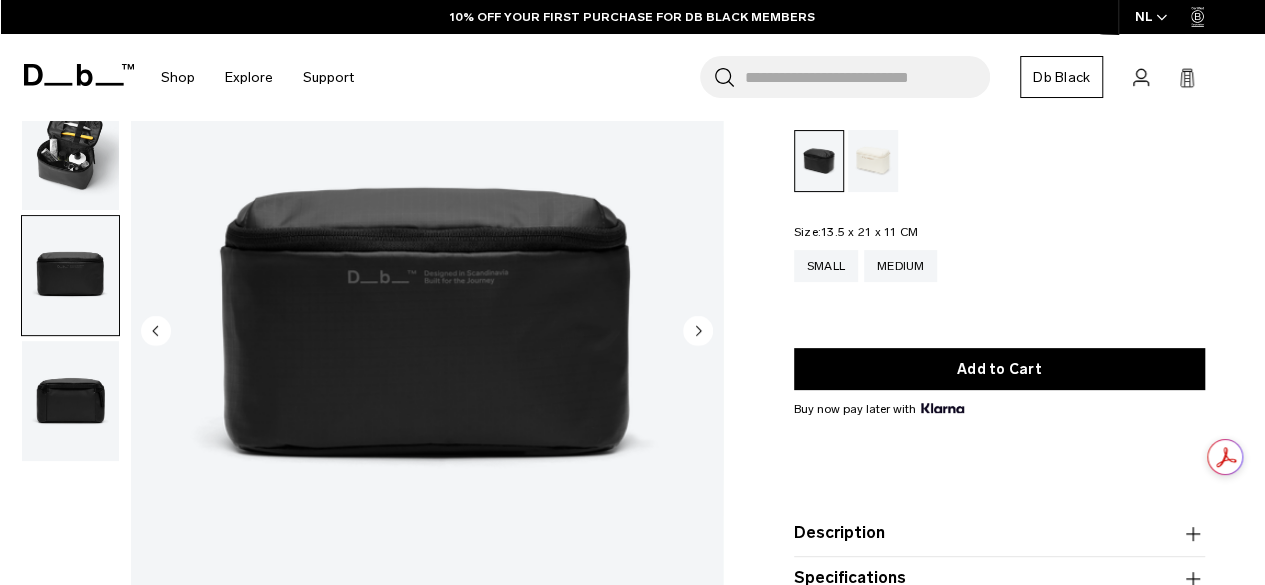 click at bounding box center [70, 401] 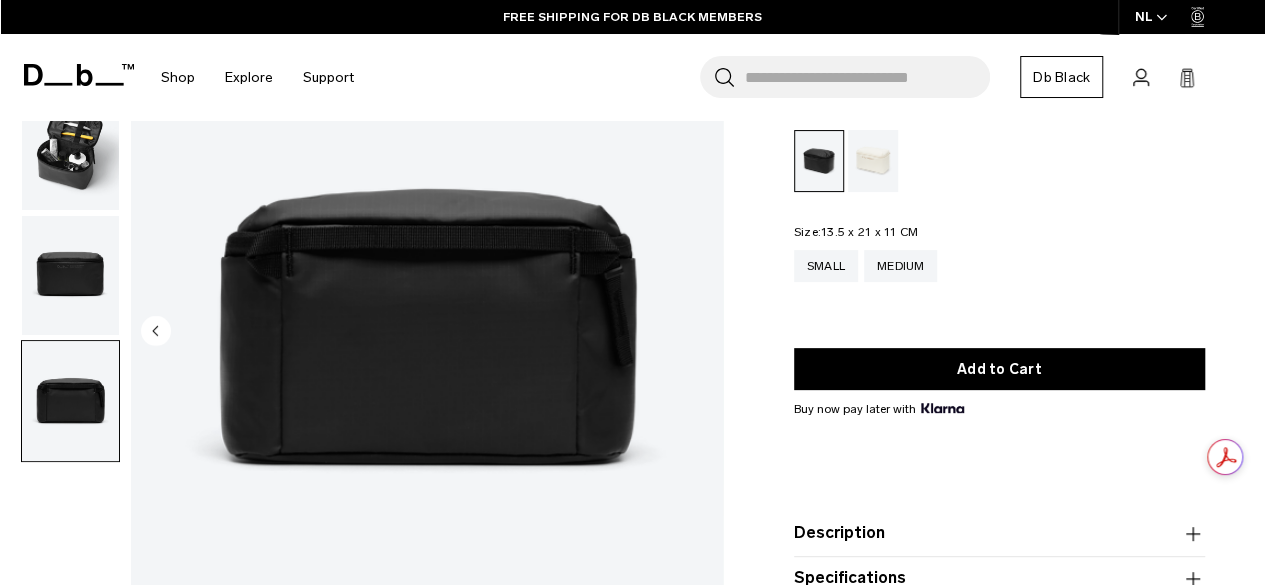 click at bounding box center [70, 276] 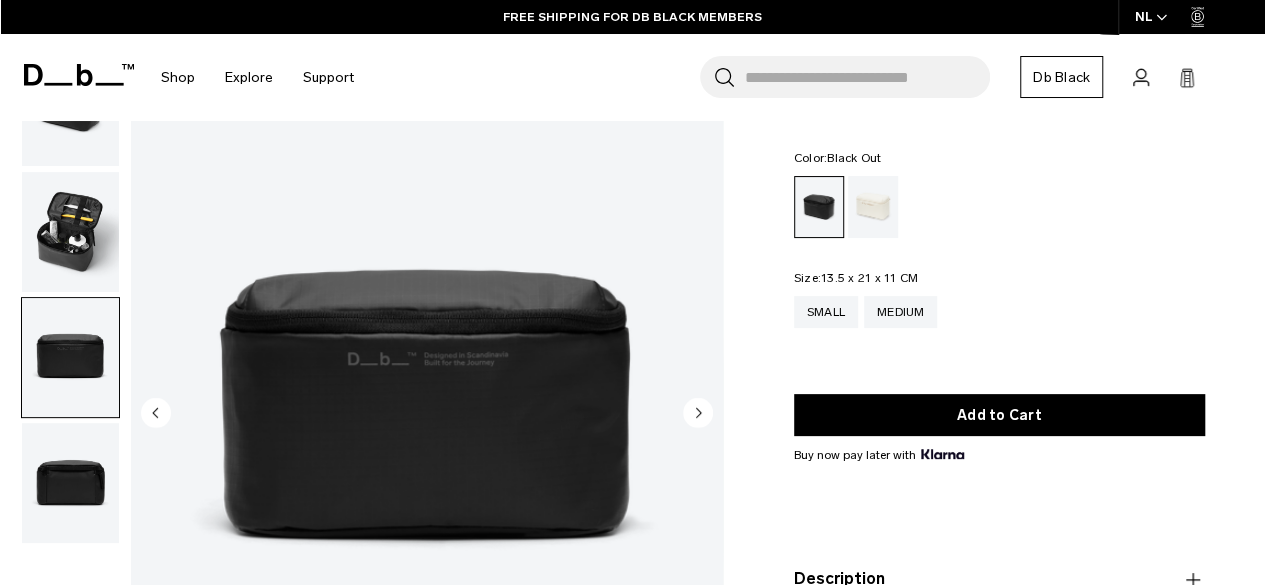 scroll, scrollTop: 88, scrollLeft: 0, axis: vertical 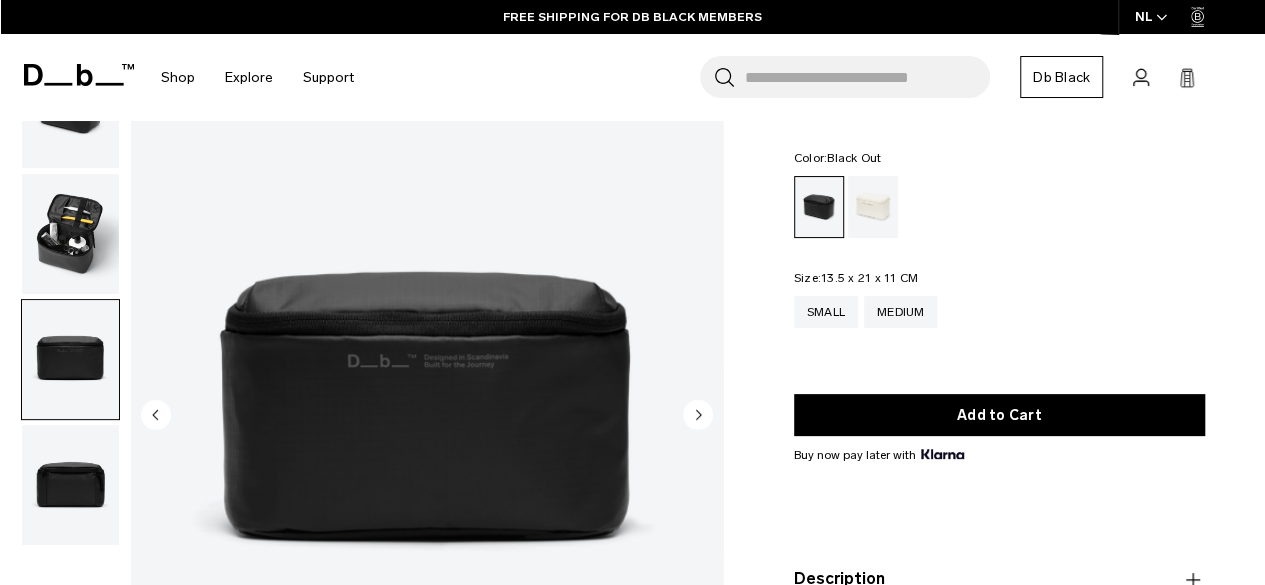 click at bounding box center [70, 234] 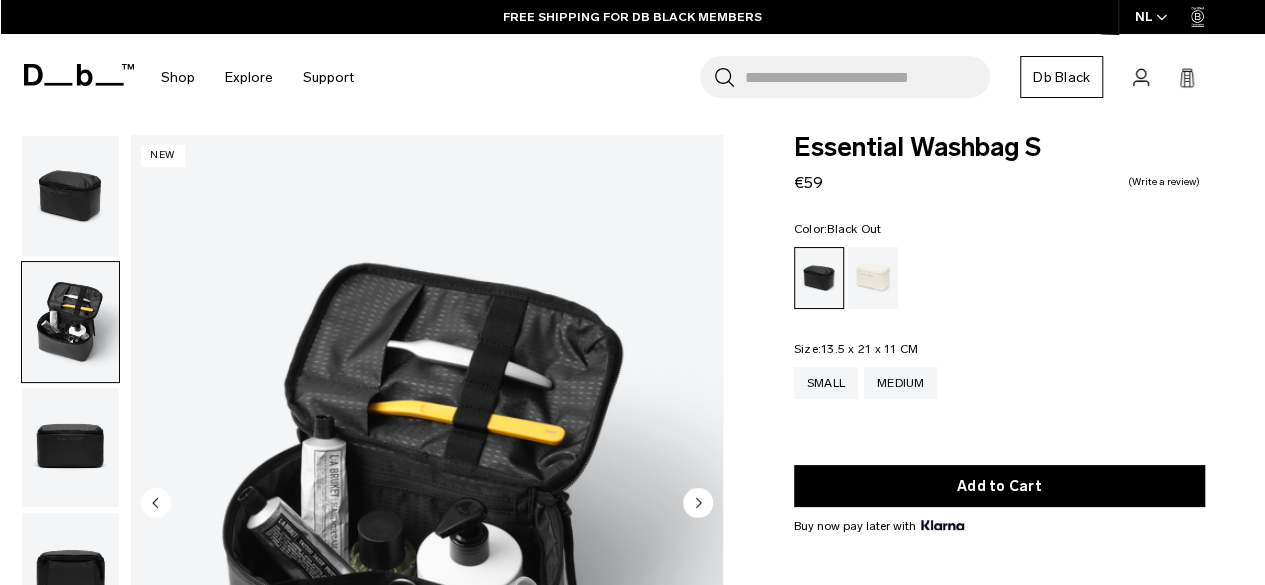 scroll, scrollTop: 1, scrollLeft: 0, axis: vertical 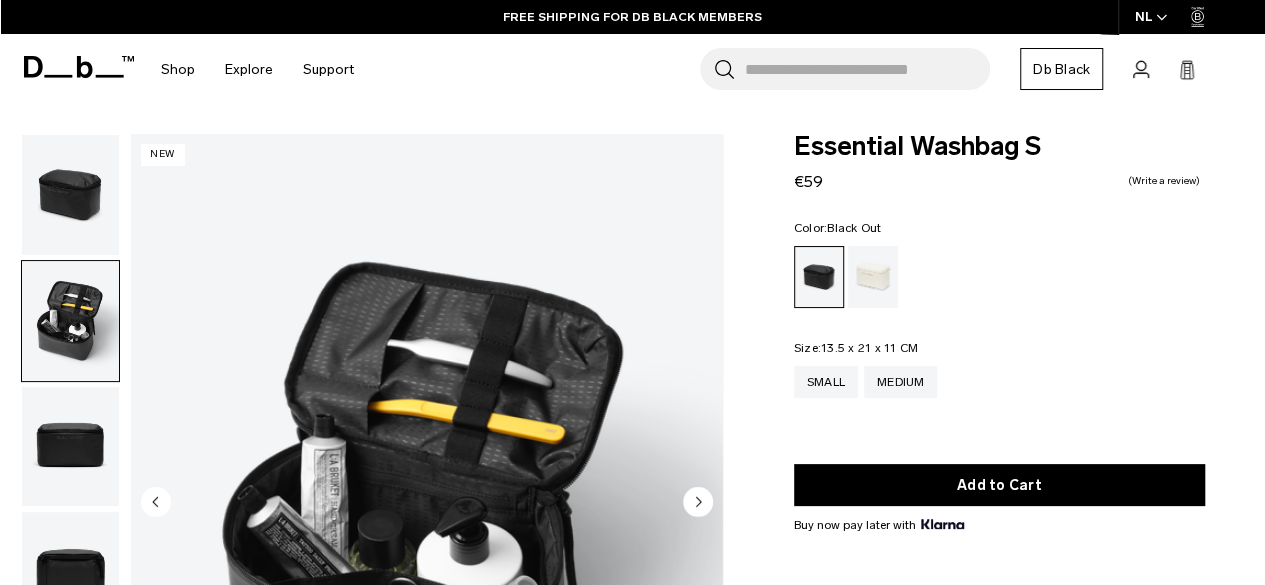 click at bounding box center (70, 195) 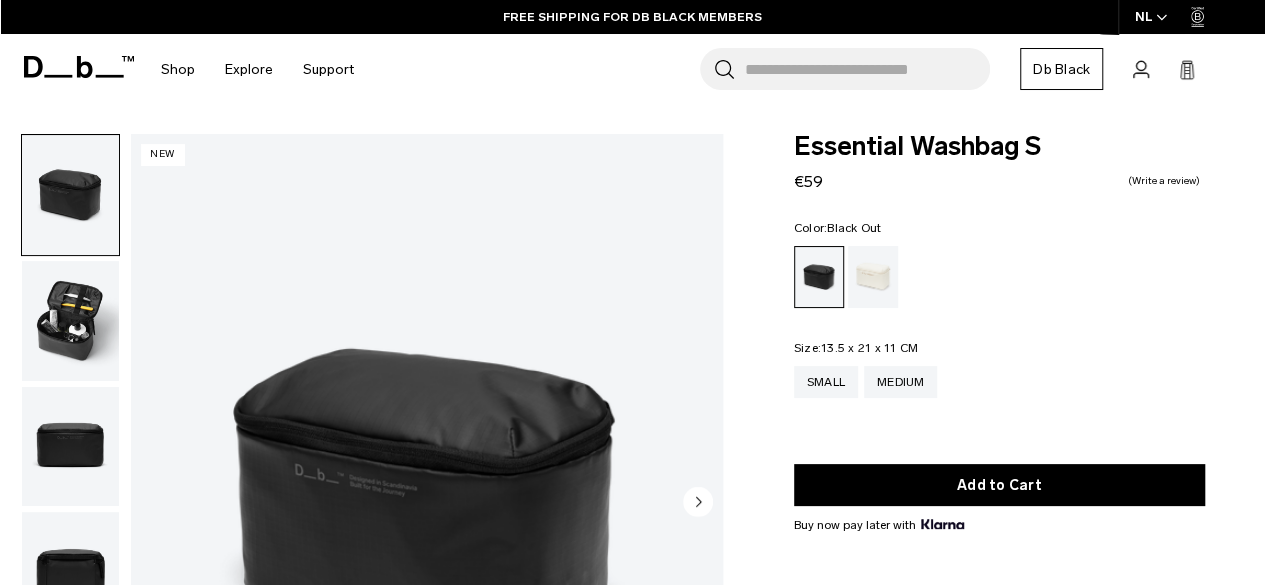 click at bounding box center (70, 321) 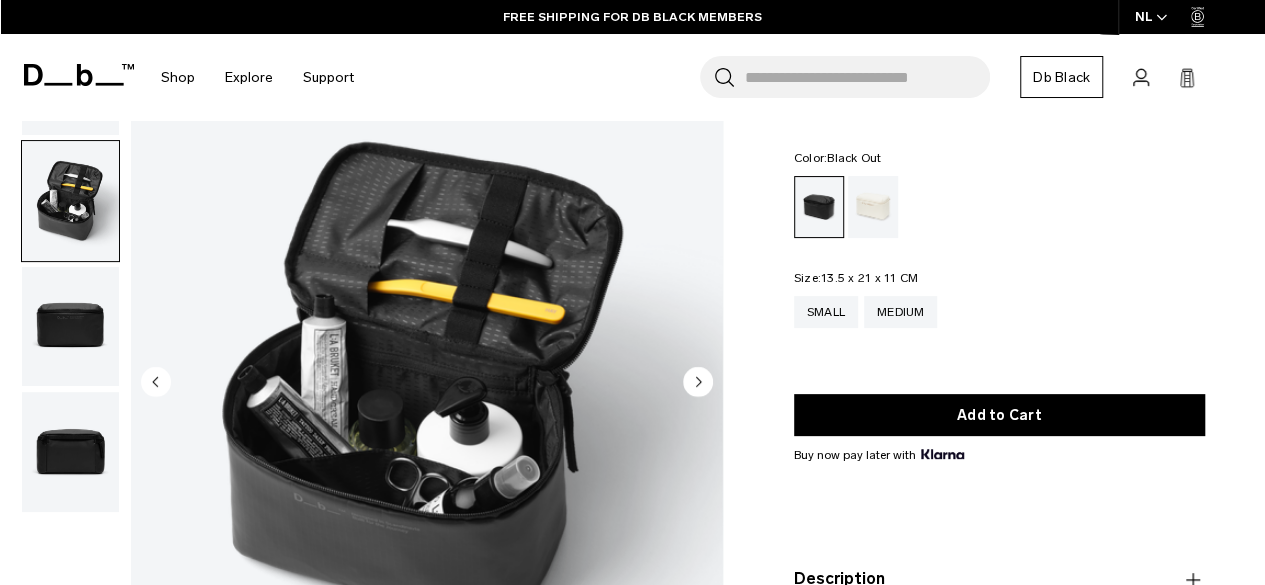 scroll, scrollTop: 122, scrollLeft: 0, axis: vertical 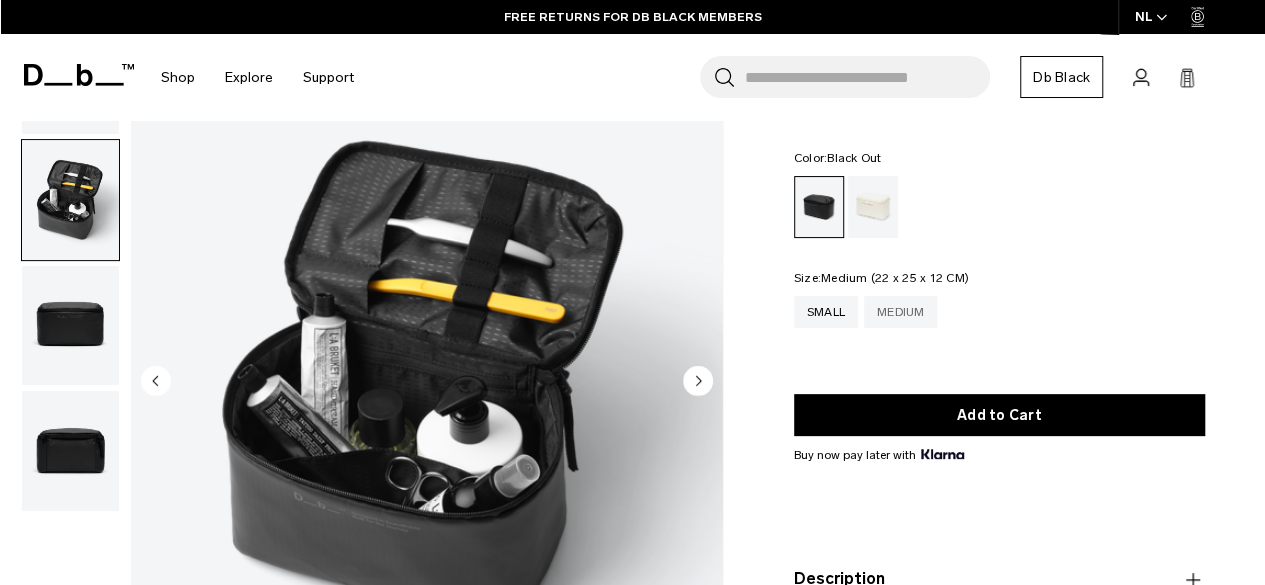 click on "Medium" at bounding box center (901, 312) 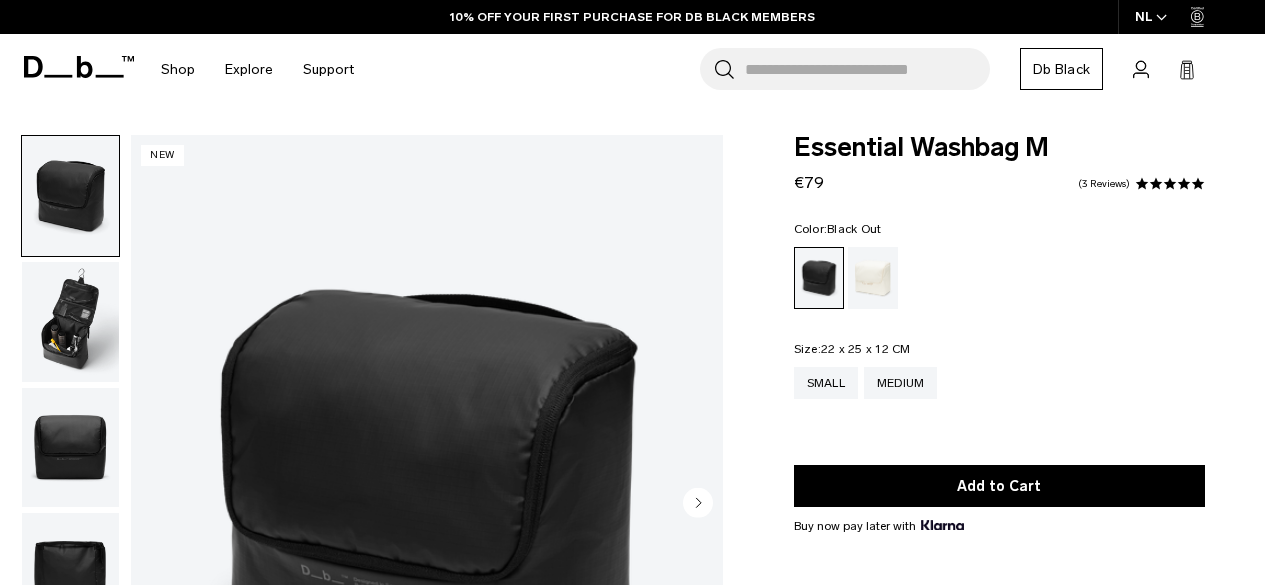 scroll, scrollTop: 158, scrollLeft: 0, axis: vertical 